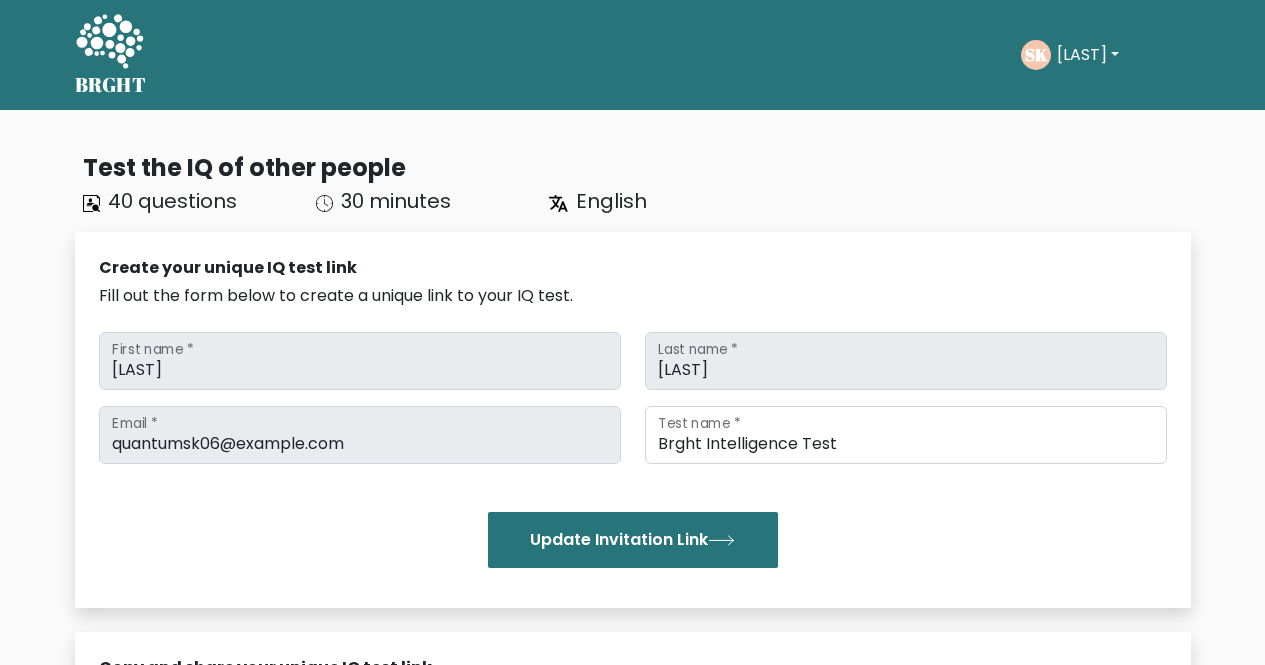 scroll, scrollTop: 0, scrollLeft: 0, axis: both 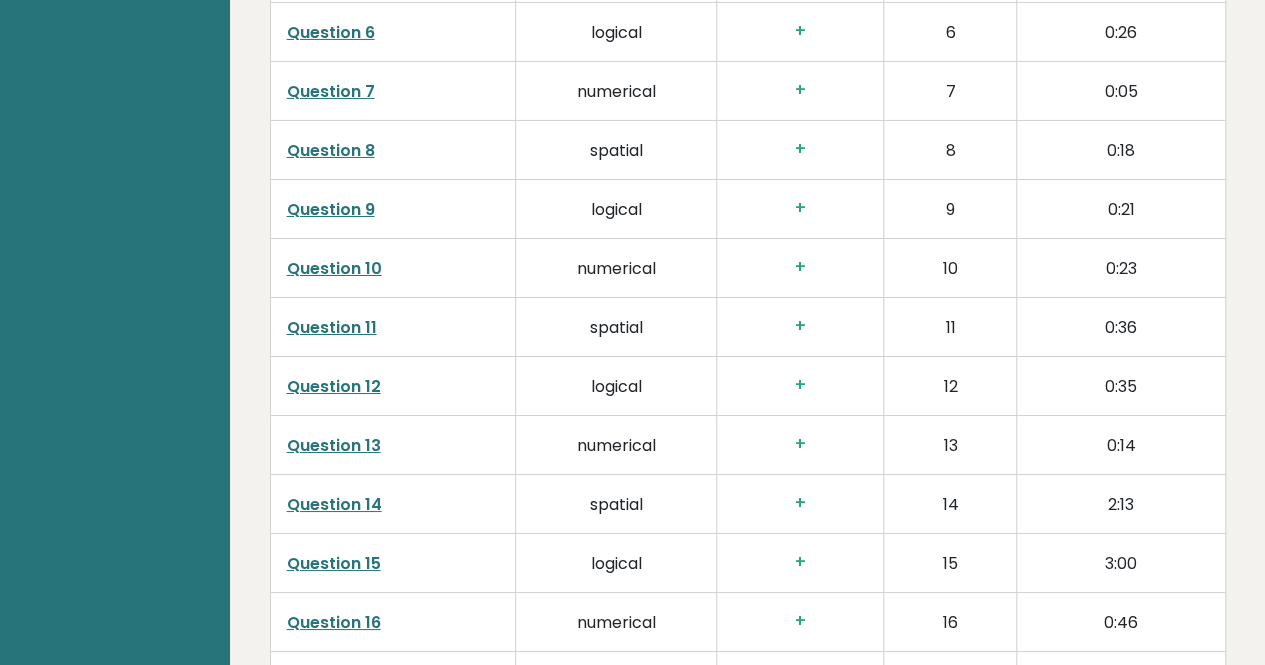 click on "+" at bounding box center [800, 385] 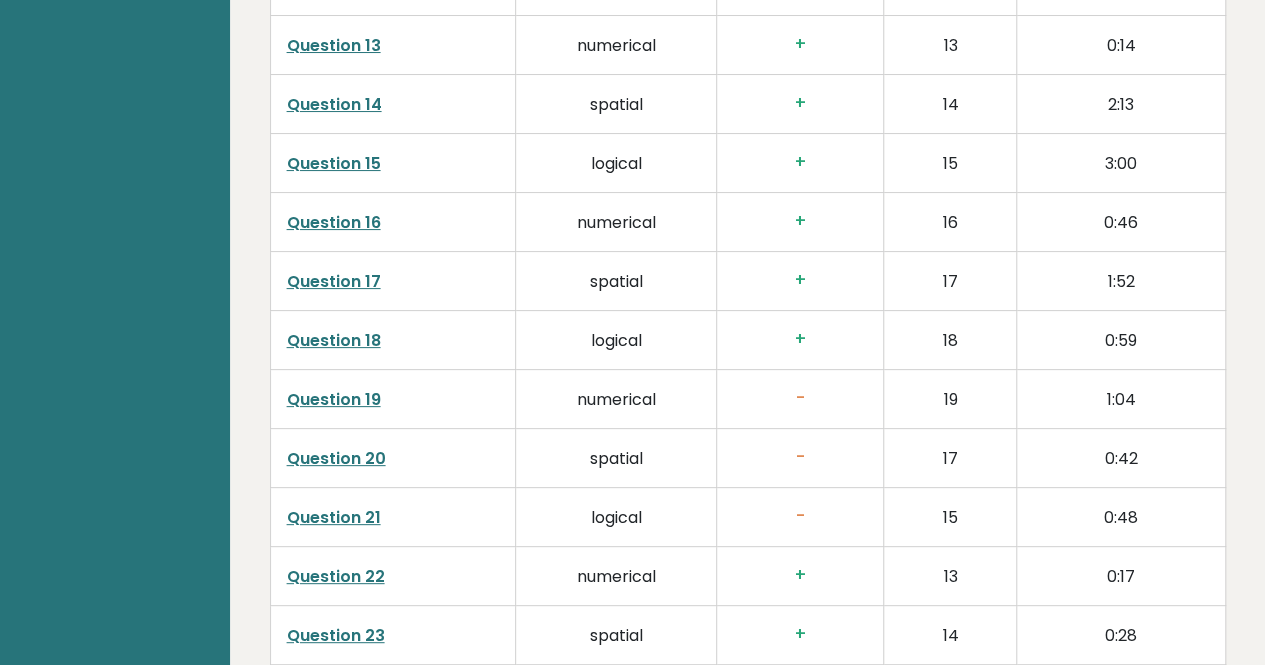 scroll, scrollTop: 3990, scrollLeft: 0, axis: vertical 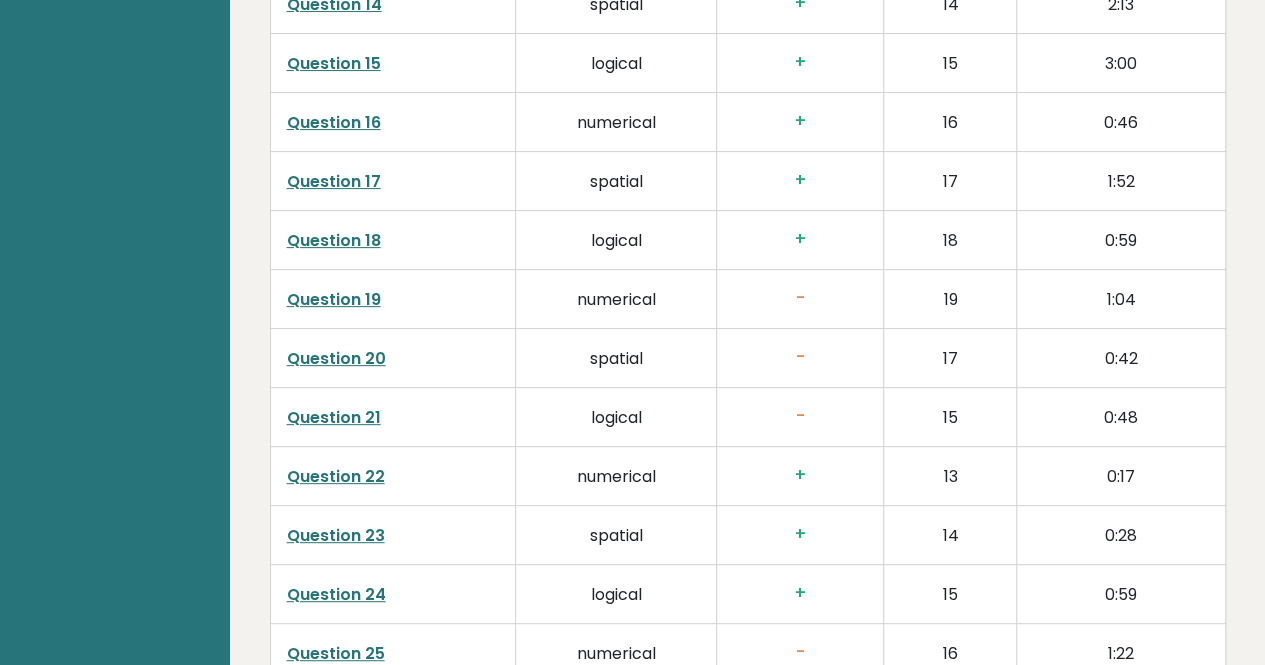 drag, startPoint x: 348, startPoint y: 363, endPoint x: 296, endPoint y: 282, distance: 96.25487 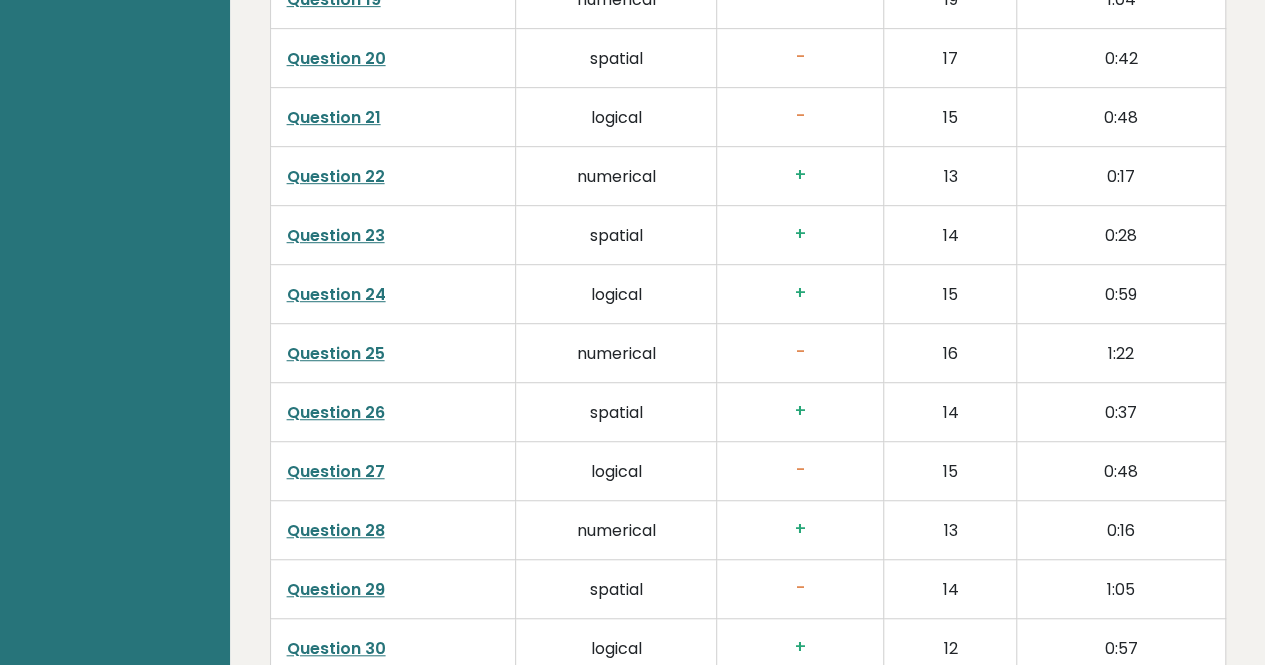 scroll, scrollTop: 3690, scrollLeft: 0, axis: vertical 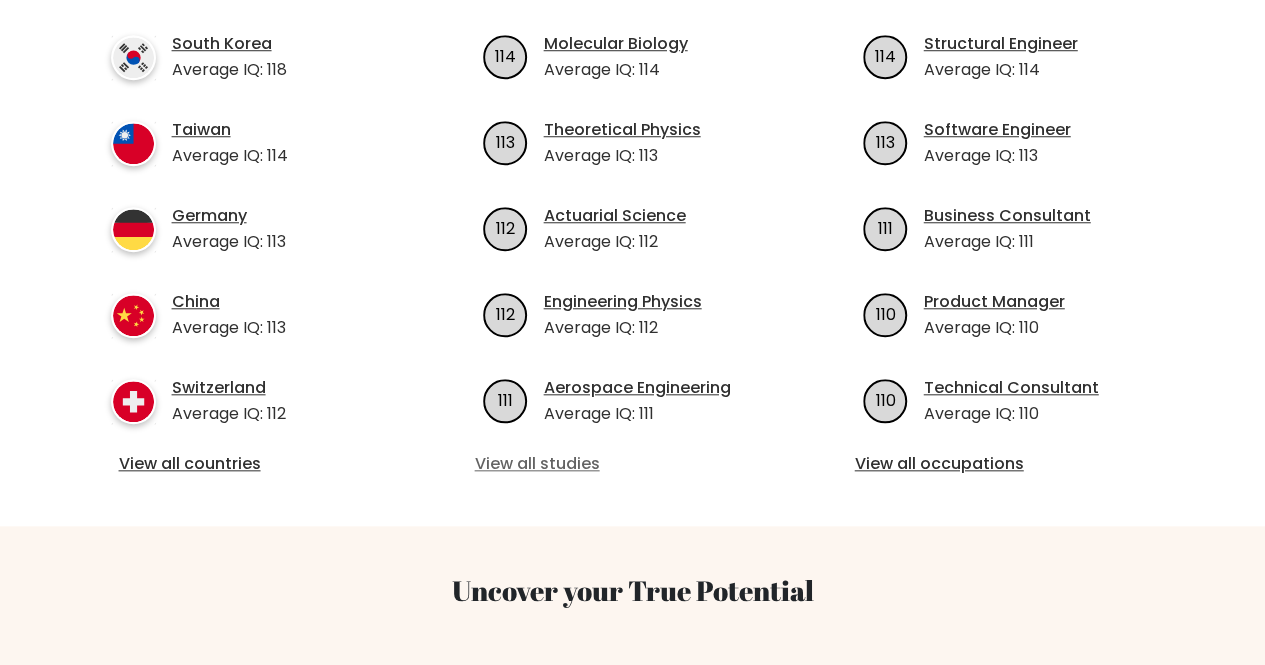 click on "View all studies" at bounding box center [633, 464] 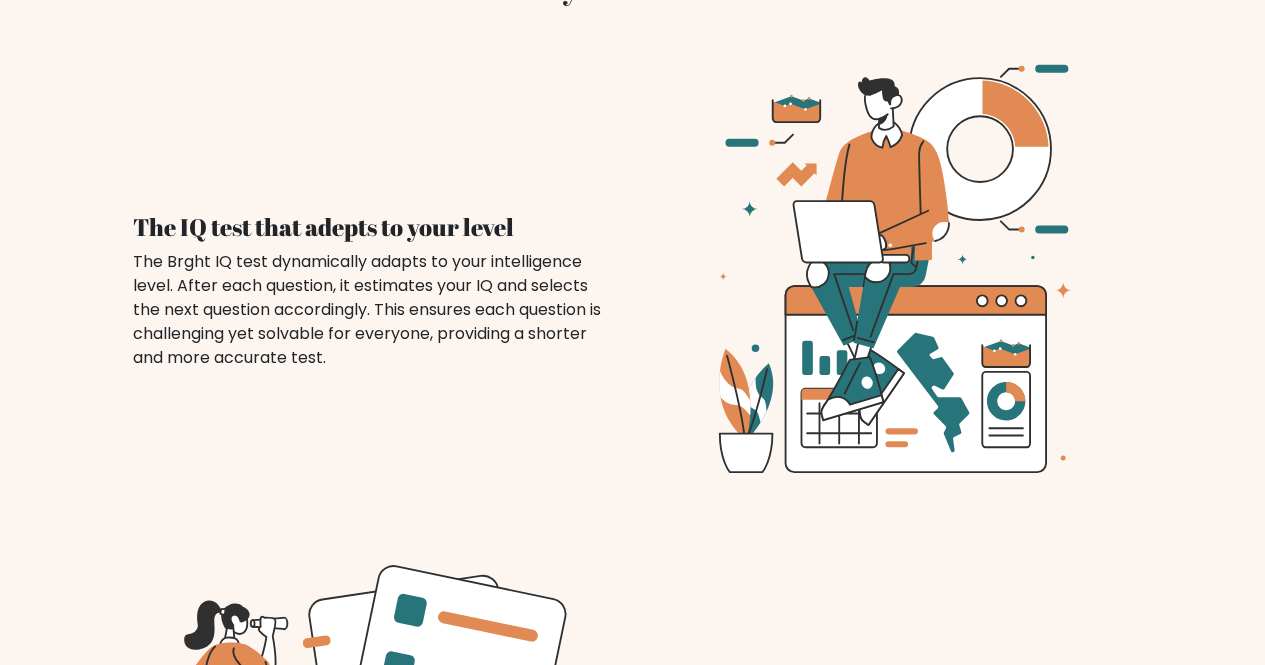 scroll, scrollTop: 1400, scrollLeft: 0, axis: vertical 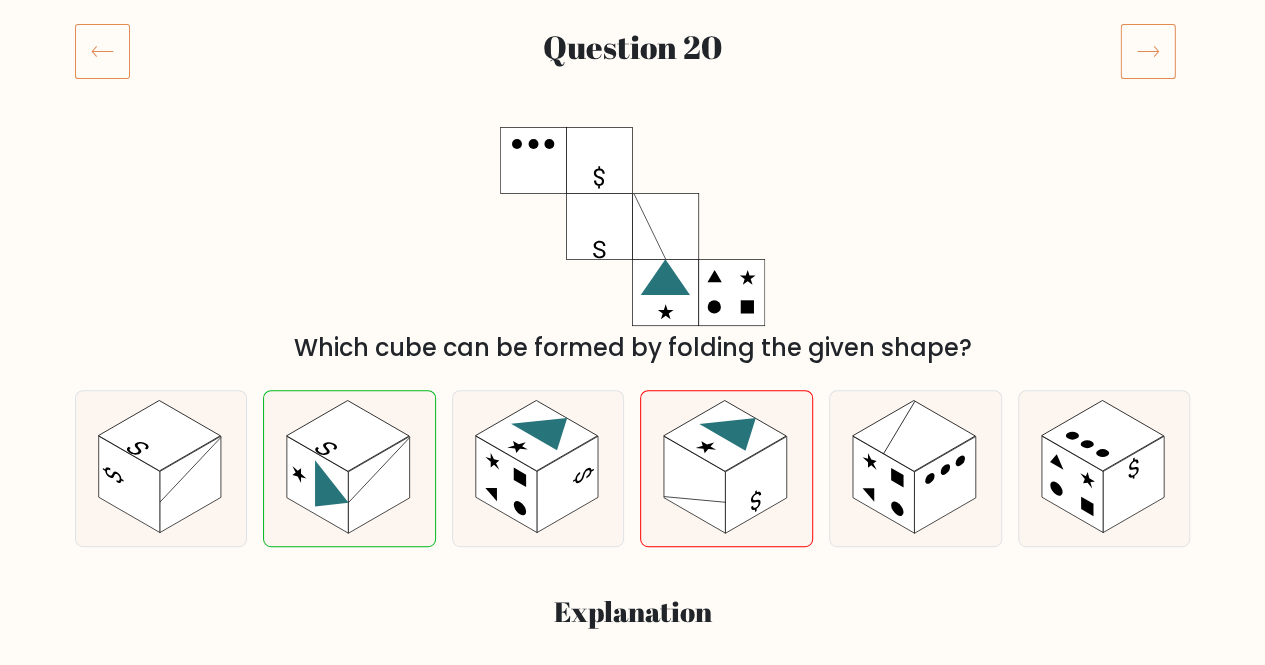 click 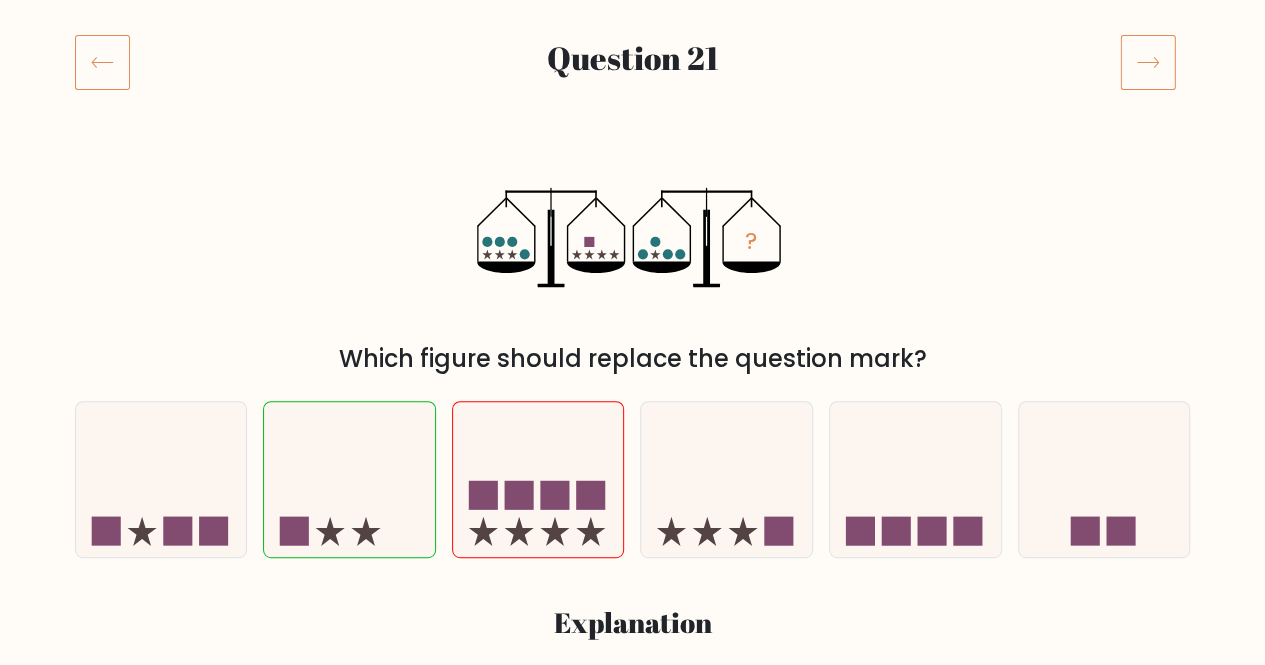 scroll, scrollTop: 300, scrollLeft: 0, axis: vertical 